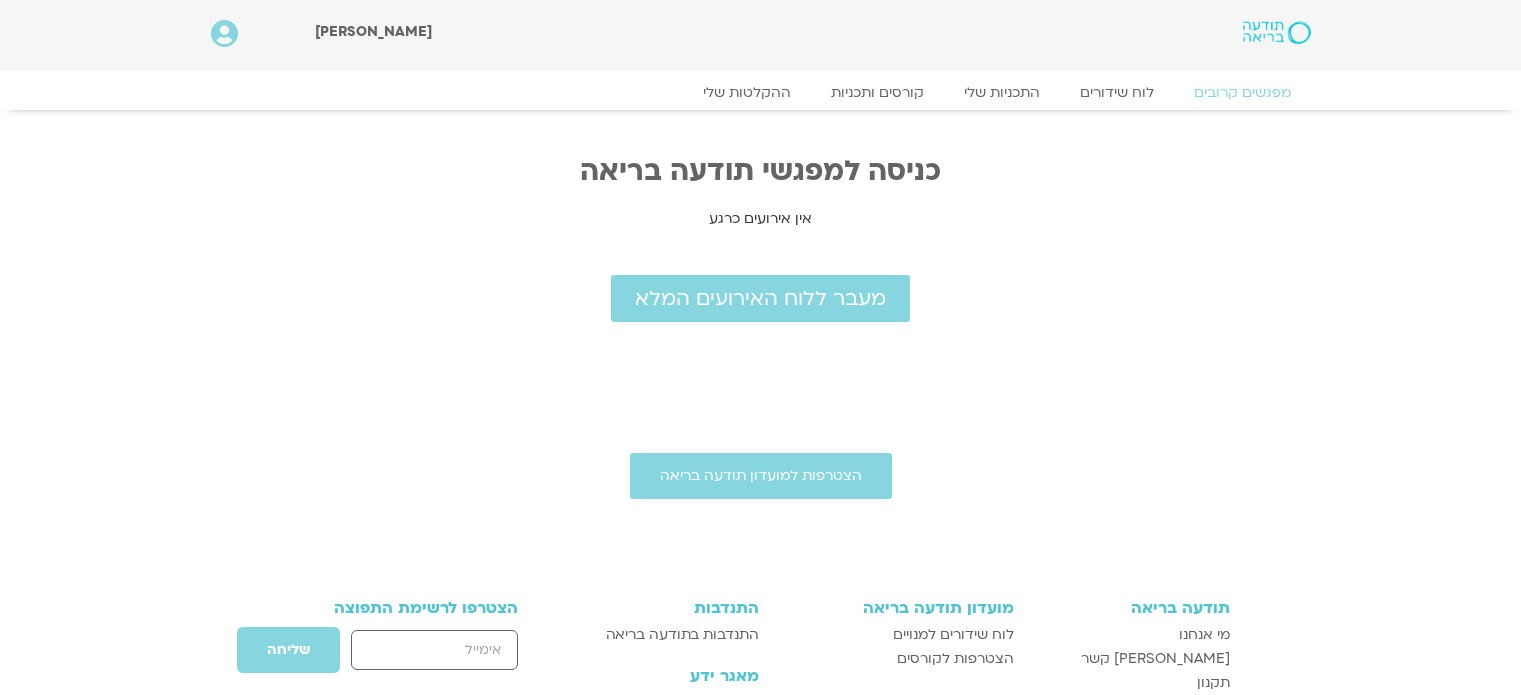scroll, scrollTop: 0, scrollLeft: 0, axis: both 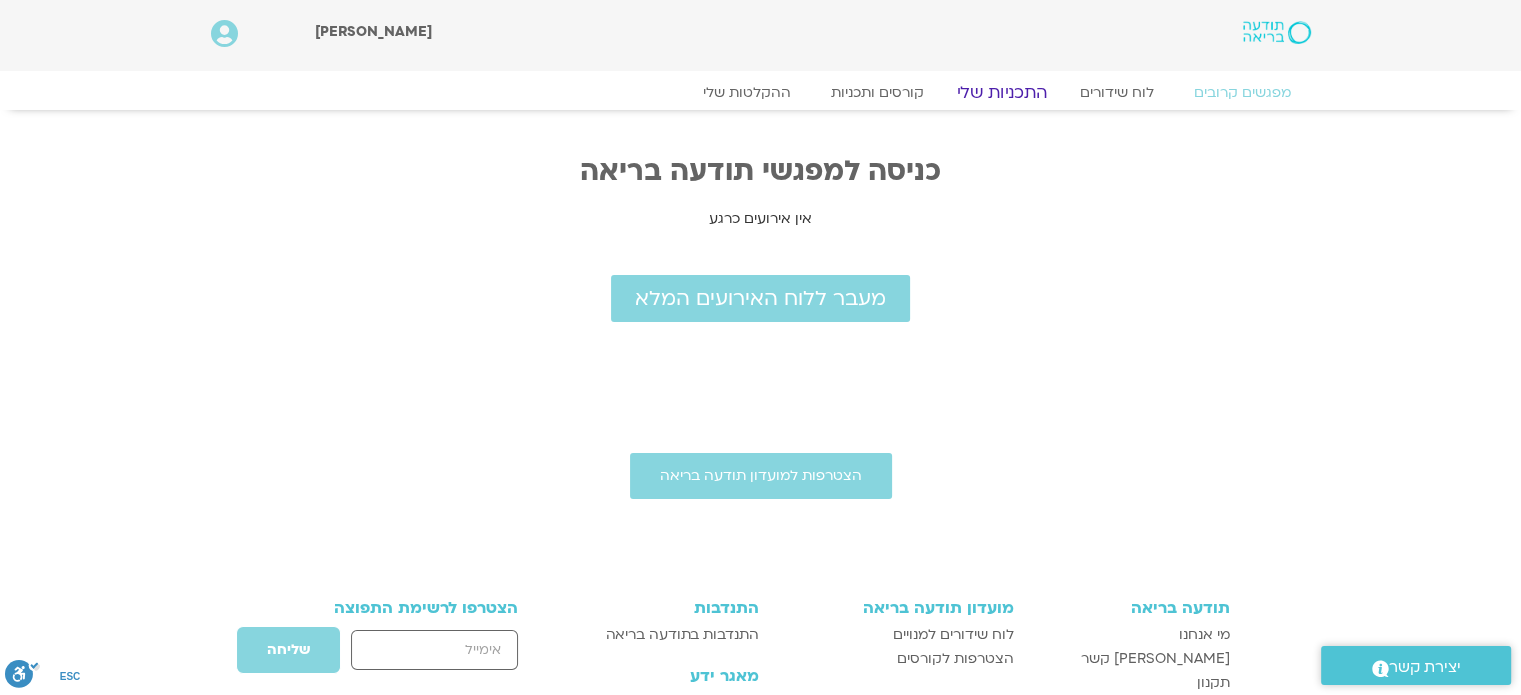 click on "מפגשים קרובים
לוח שידורים
התכניות שלי
קורסים ותכניות
ההקלטות שלי
מפגשים קרובים
לוח שידורים
התכניות שלי
קורסים ותכניות
ההקלטות שלי
מפגשים קרובים
לוח שידורים
התכניות שלי
קורסים ותכניות
ההקלטות שלי
מפגשים קרובים
לוח שידורים
התכניות שלי
קורסים ותכניות
ההקלטות שלי" at bounding box center (761, 98) 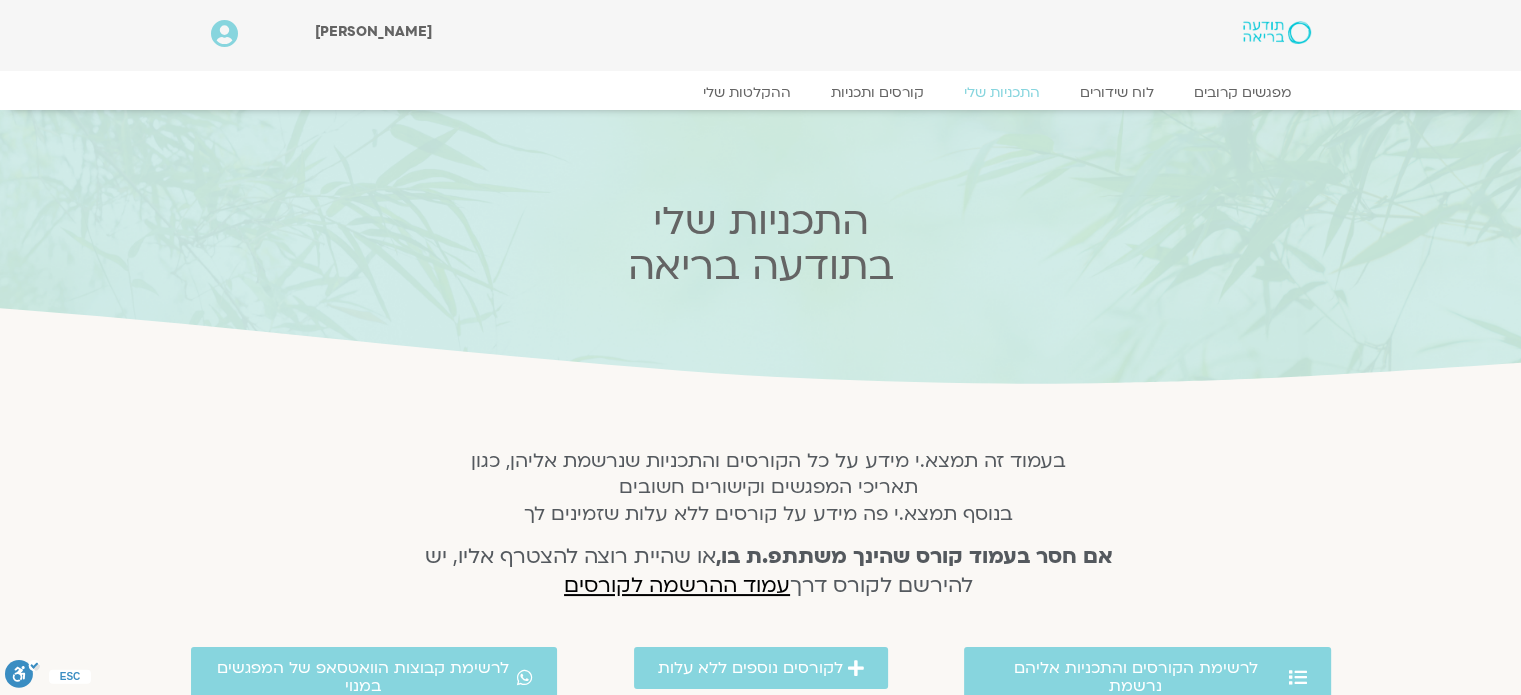scroll, scrollTop: 196, scrollLeft: 0, axis: vertical 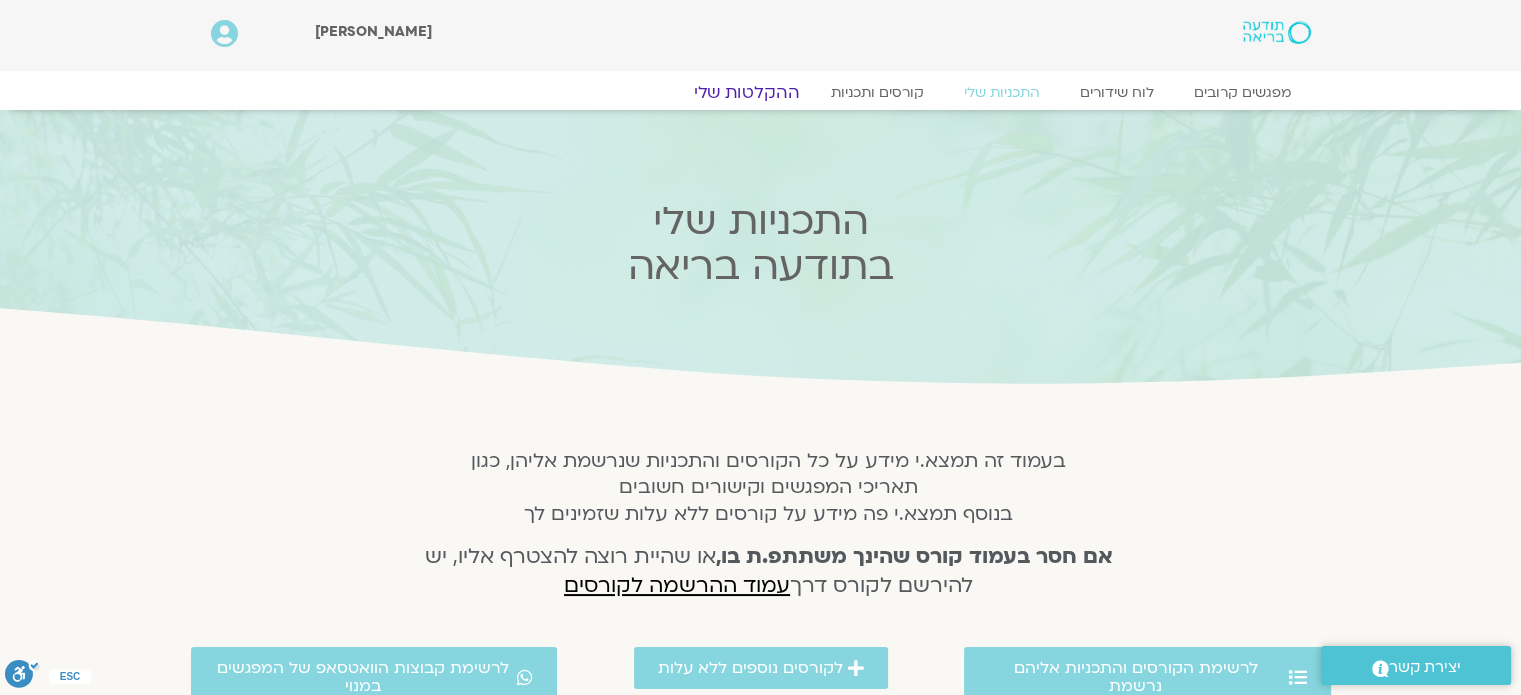 click on "ההקלטות שלי" 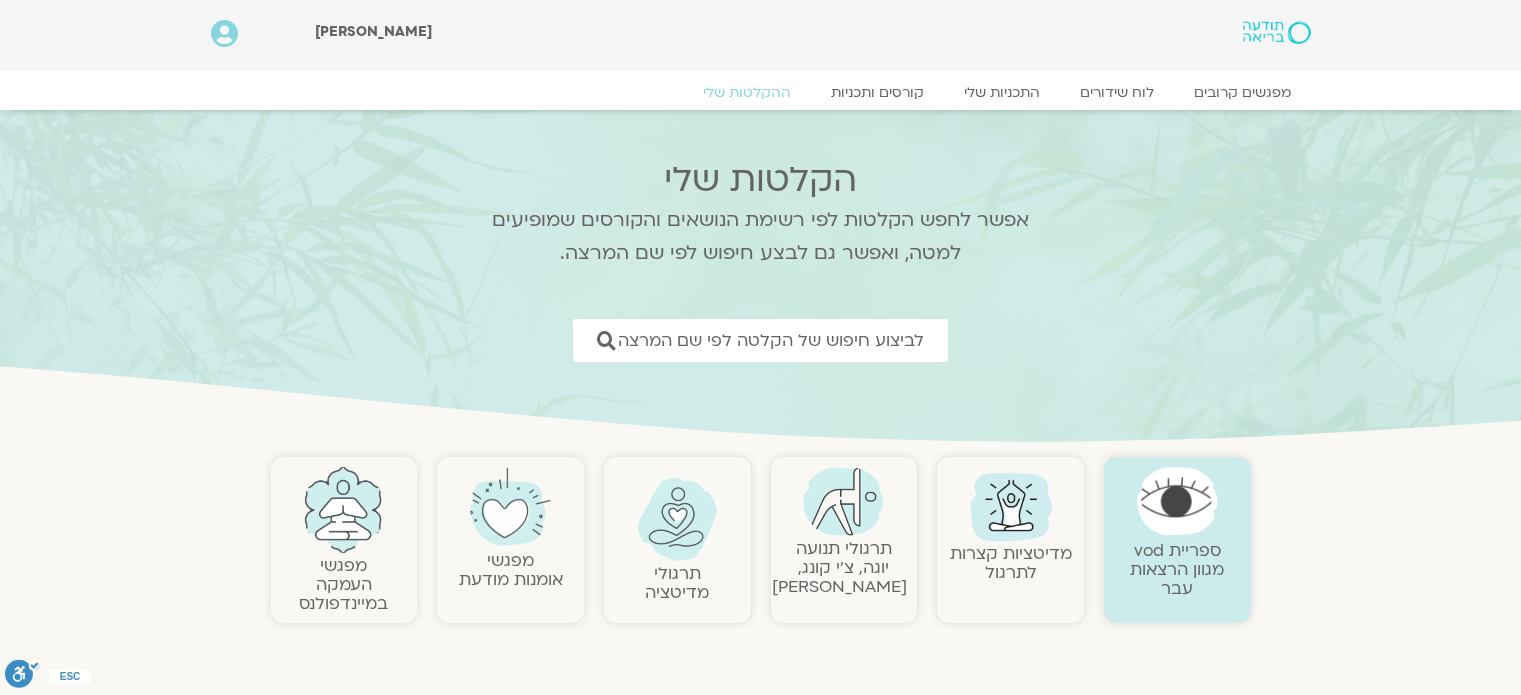 scroll, scrollTop: 0, scrollLeft: 0, axis: both 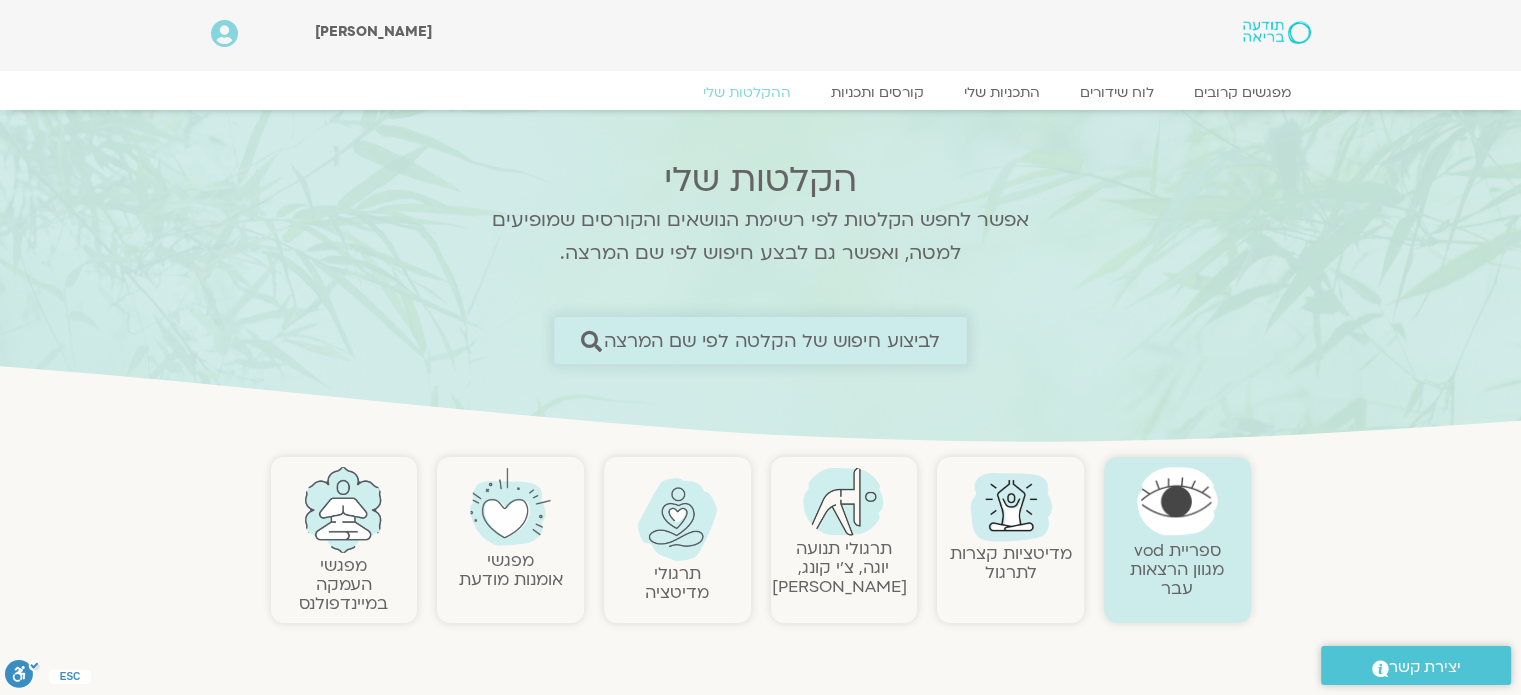 click on "לביצוע חיפוש של הקלטה לפי שם המרצה" at bounding box center (772, 340) 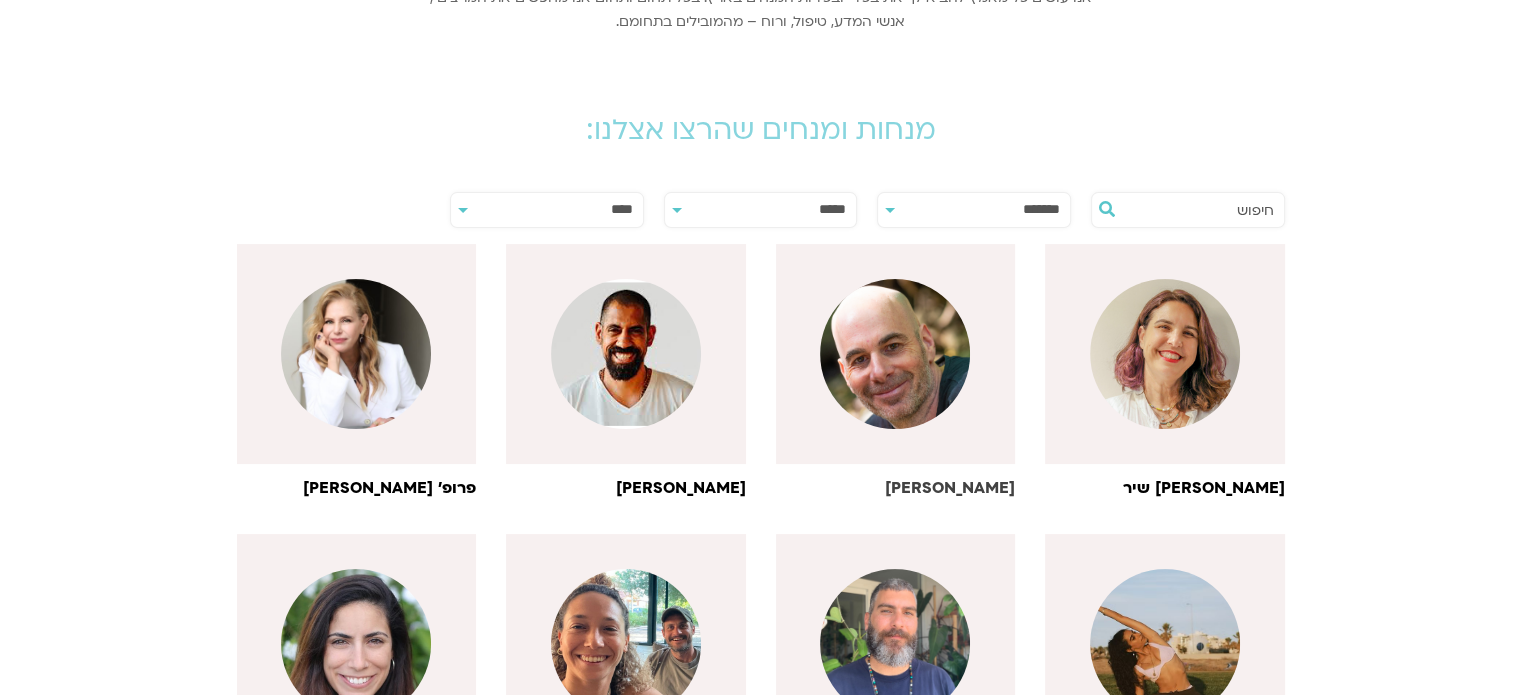 scroll, scrollTop: 400, scrollLeft: 0, axis: vertical 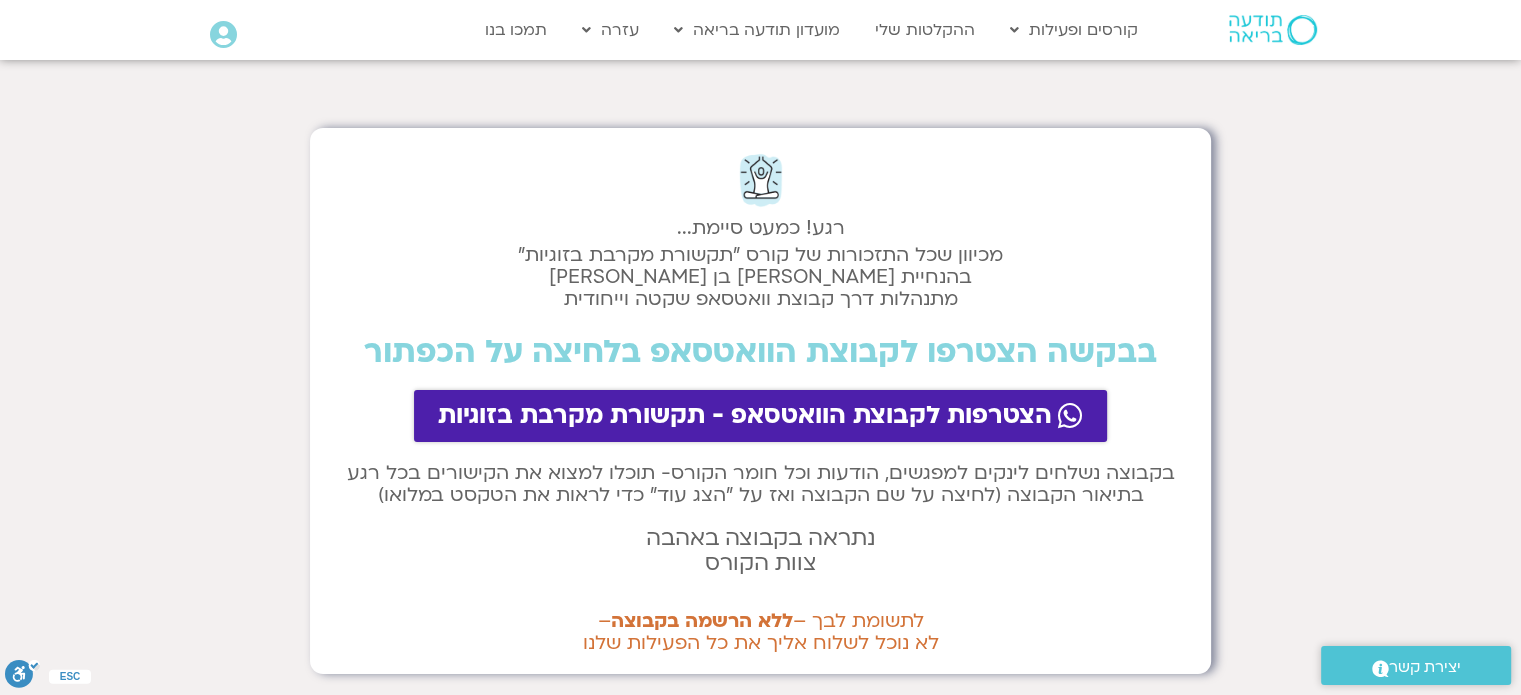 click on "הצטרפות לקבוצת הוואטסאפ - תקשורת מקרבת בזוגיות" at bounding box center [745, 416] 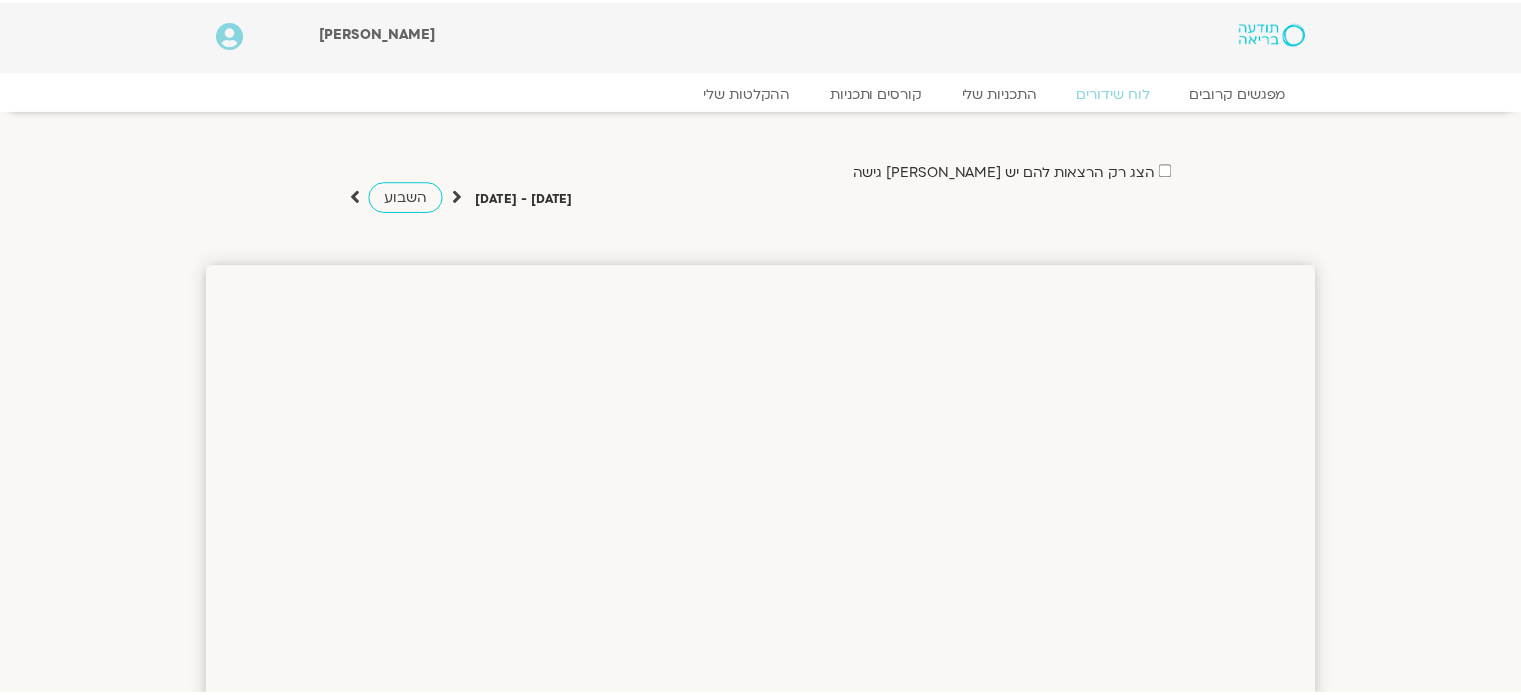 scroll, scrollTop: 0, scrollLeft: 0, axis: both 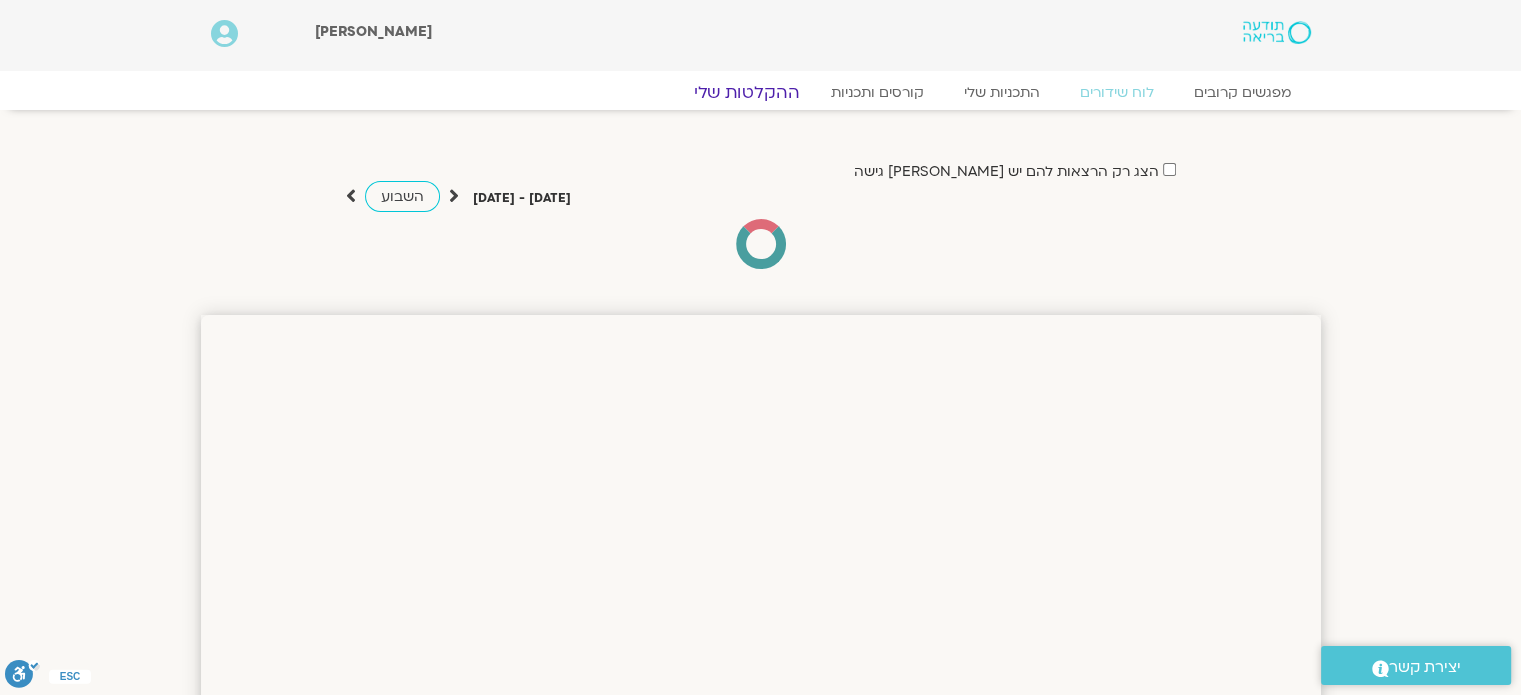 click on "ההקלטות שלי" 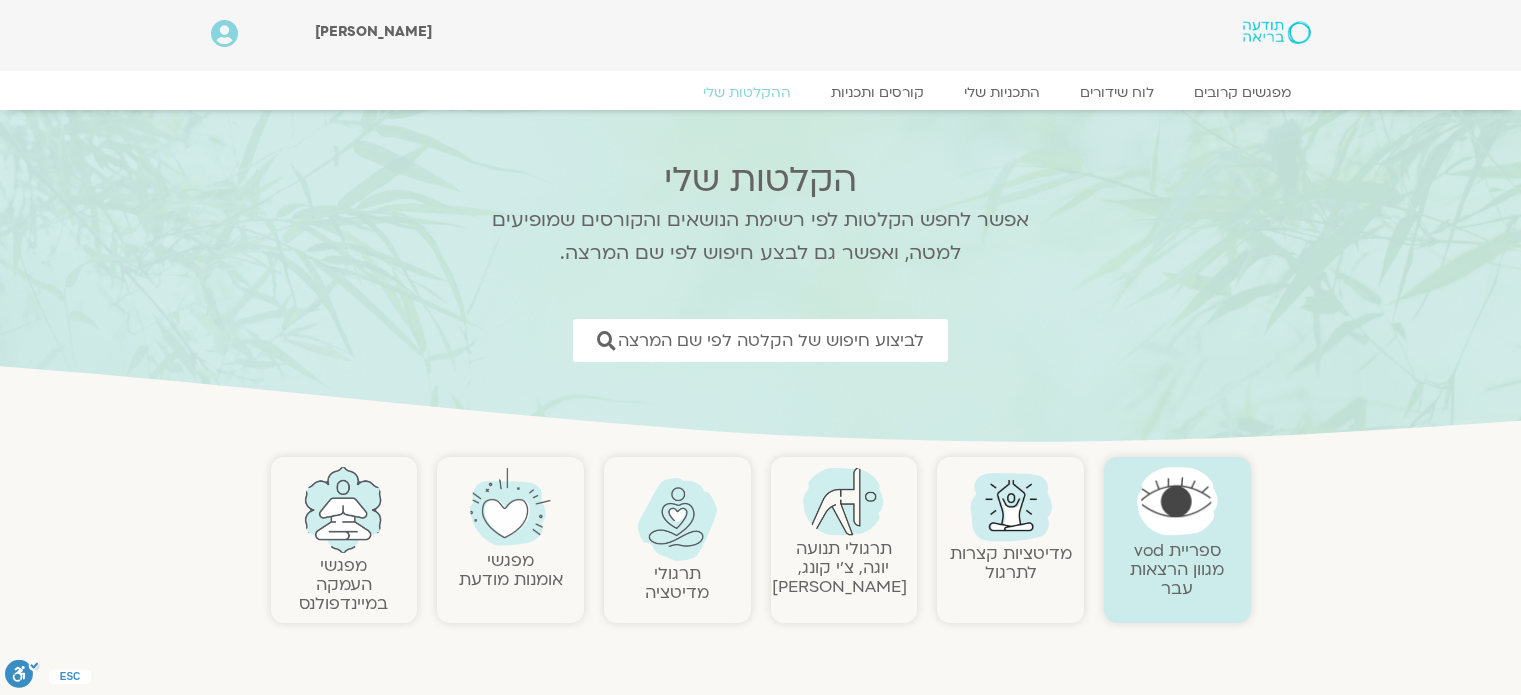 scroll, scrollTop: 0, scrollLeft: 0, axis: both 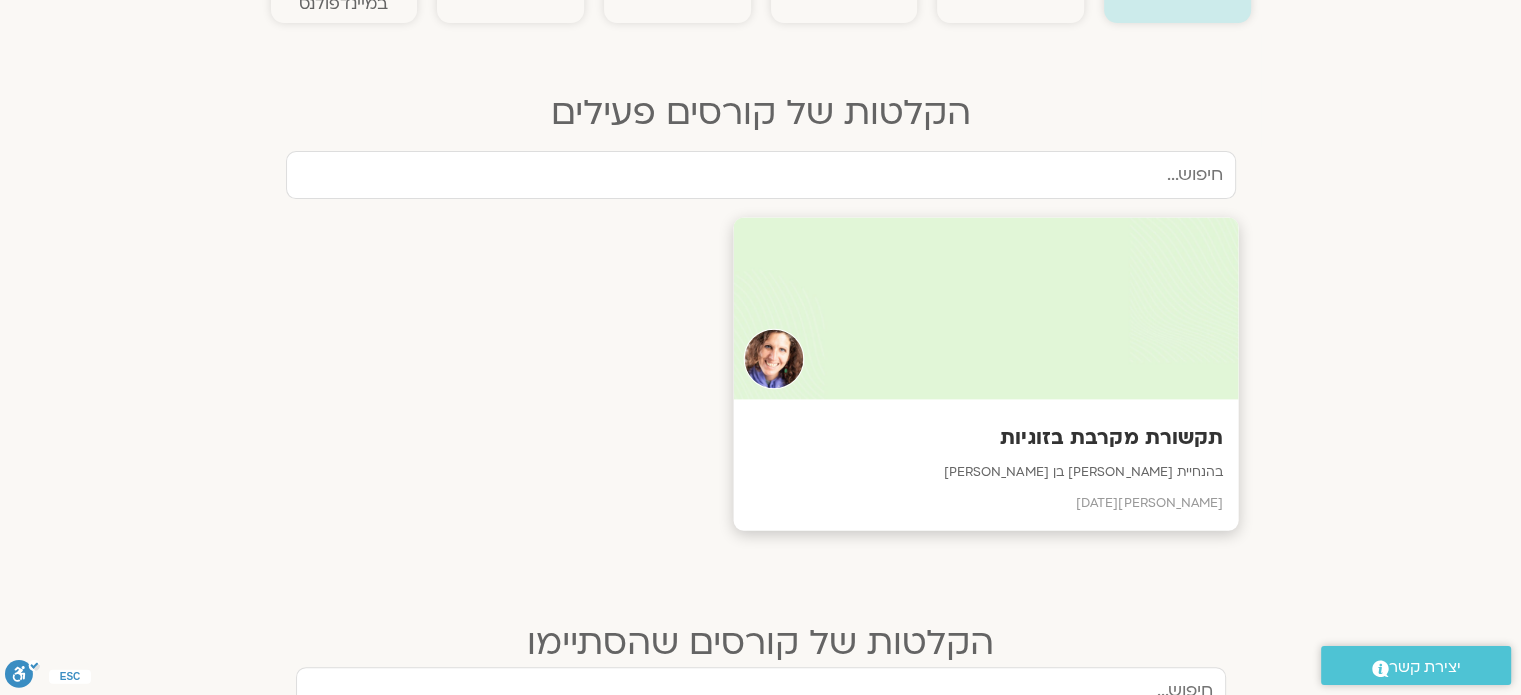 click on "תקשורת מקרבת בזוגיות" at bounding box center (985, 438) 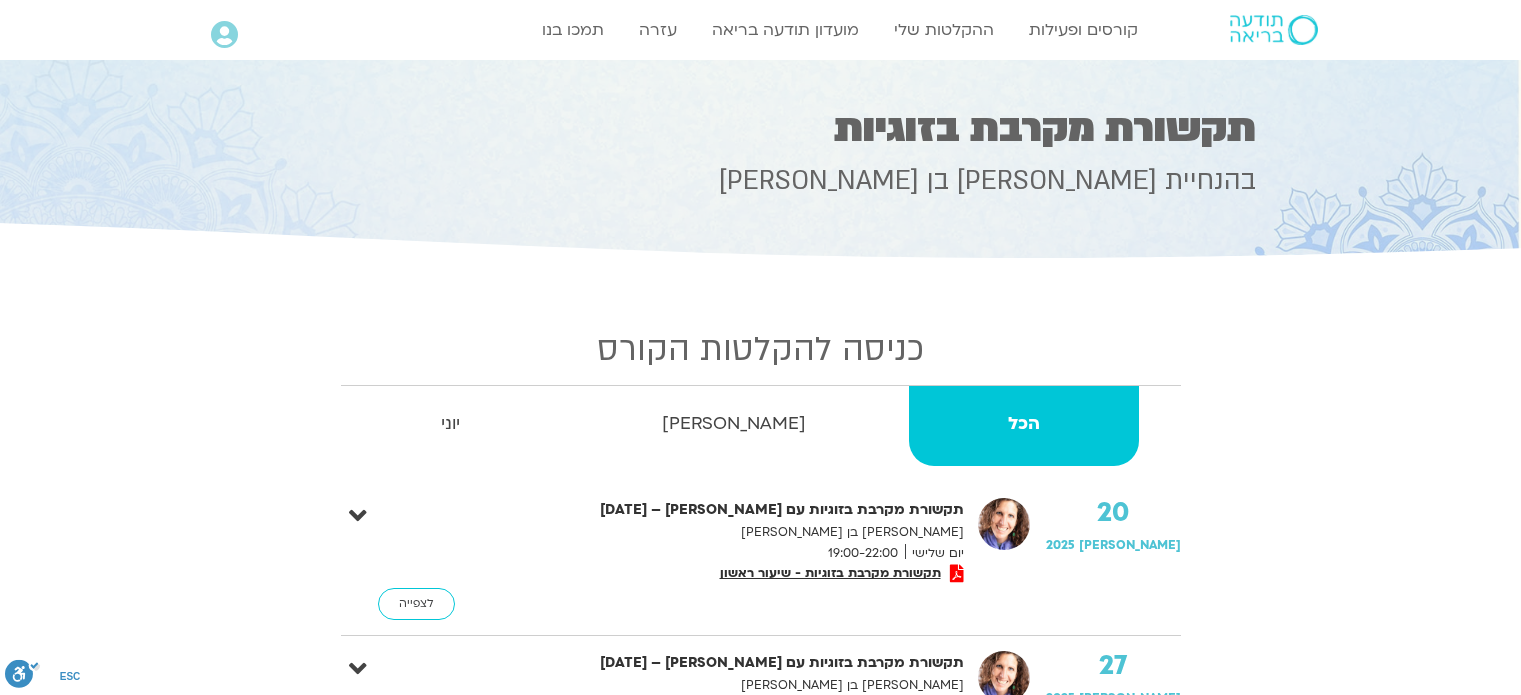 scroll, scrollTop: 0, scrollLeft: 0, axis: both 